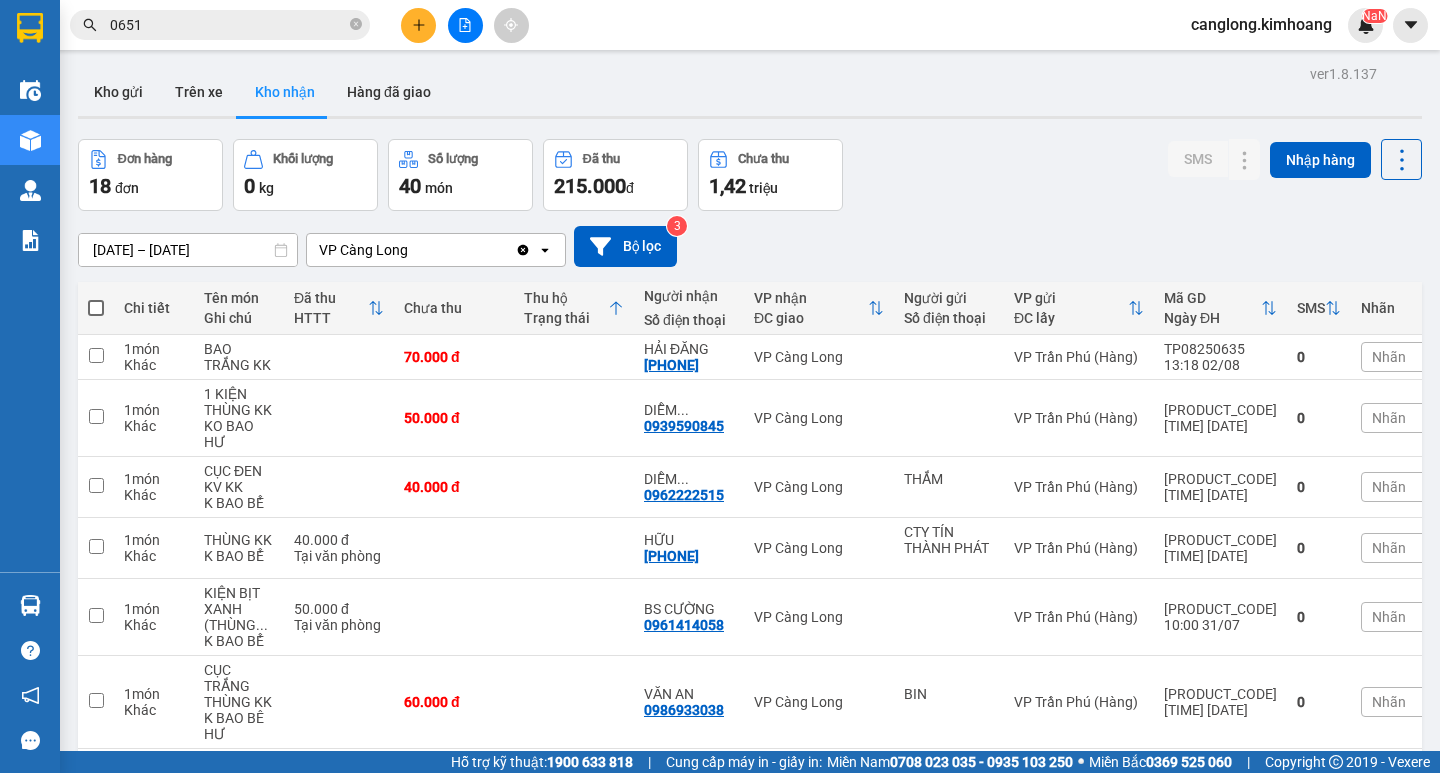scroll, scrollTop: 0, scrollLeft: 0, axis: both 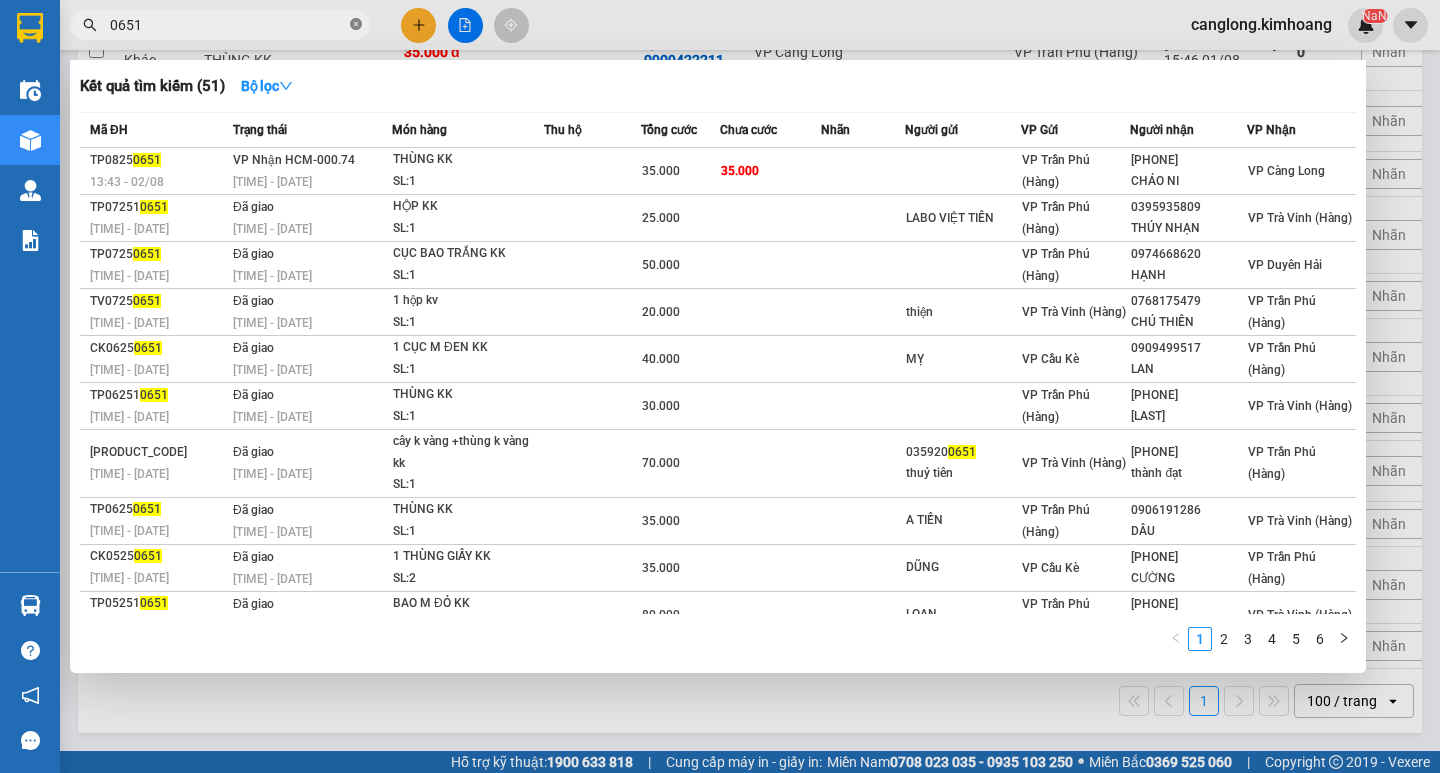 click 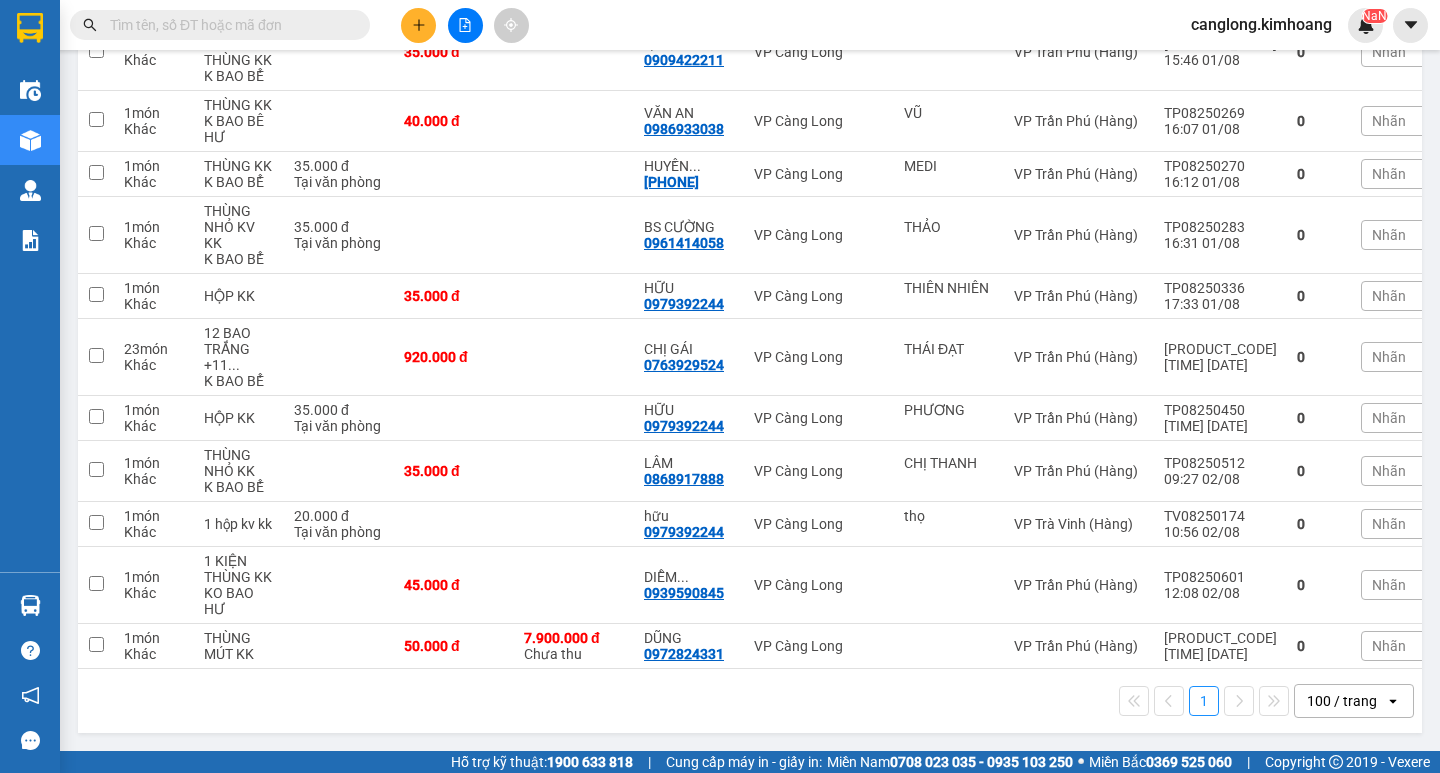 click at bounding box center [228, 25] 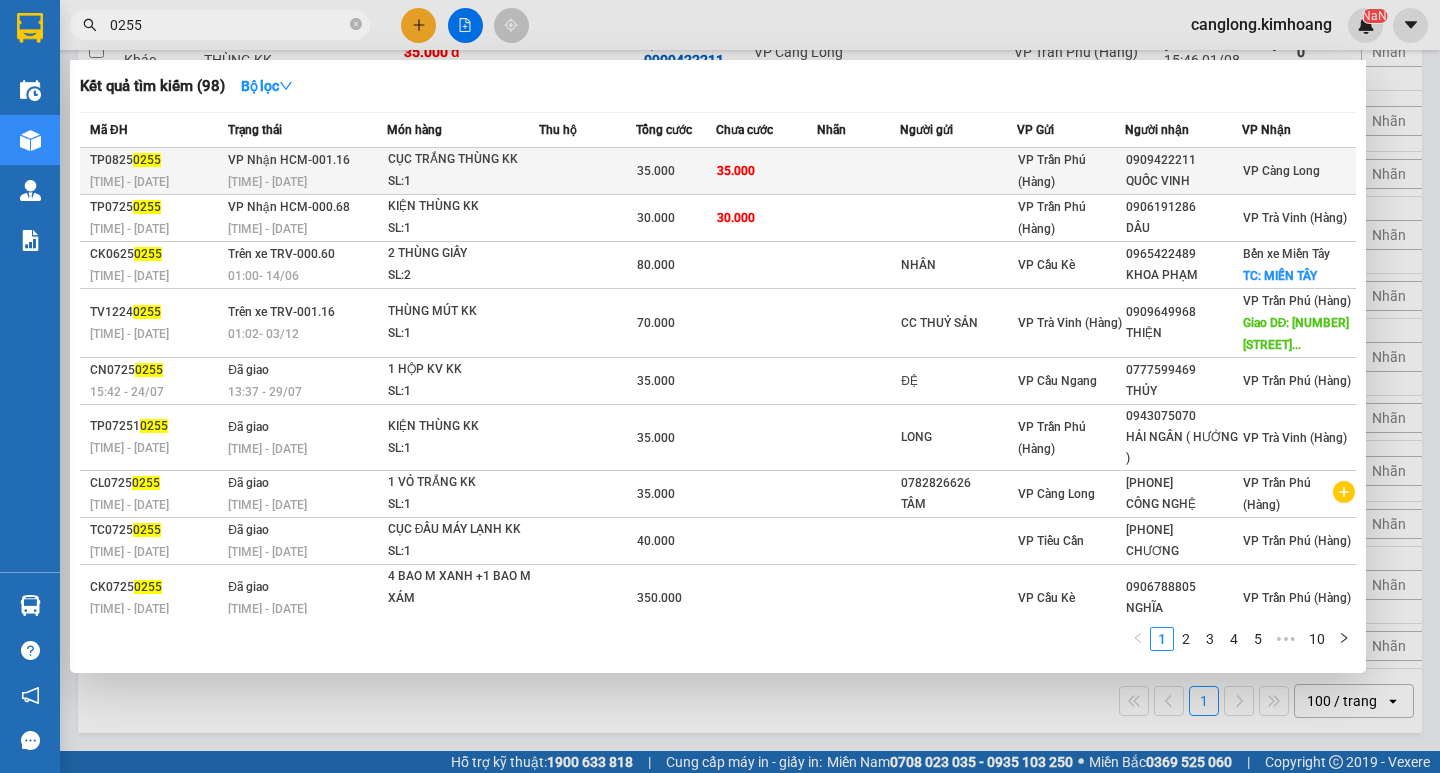 type on "0255" 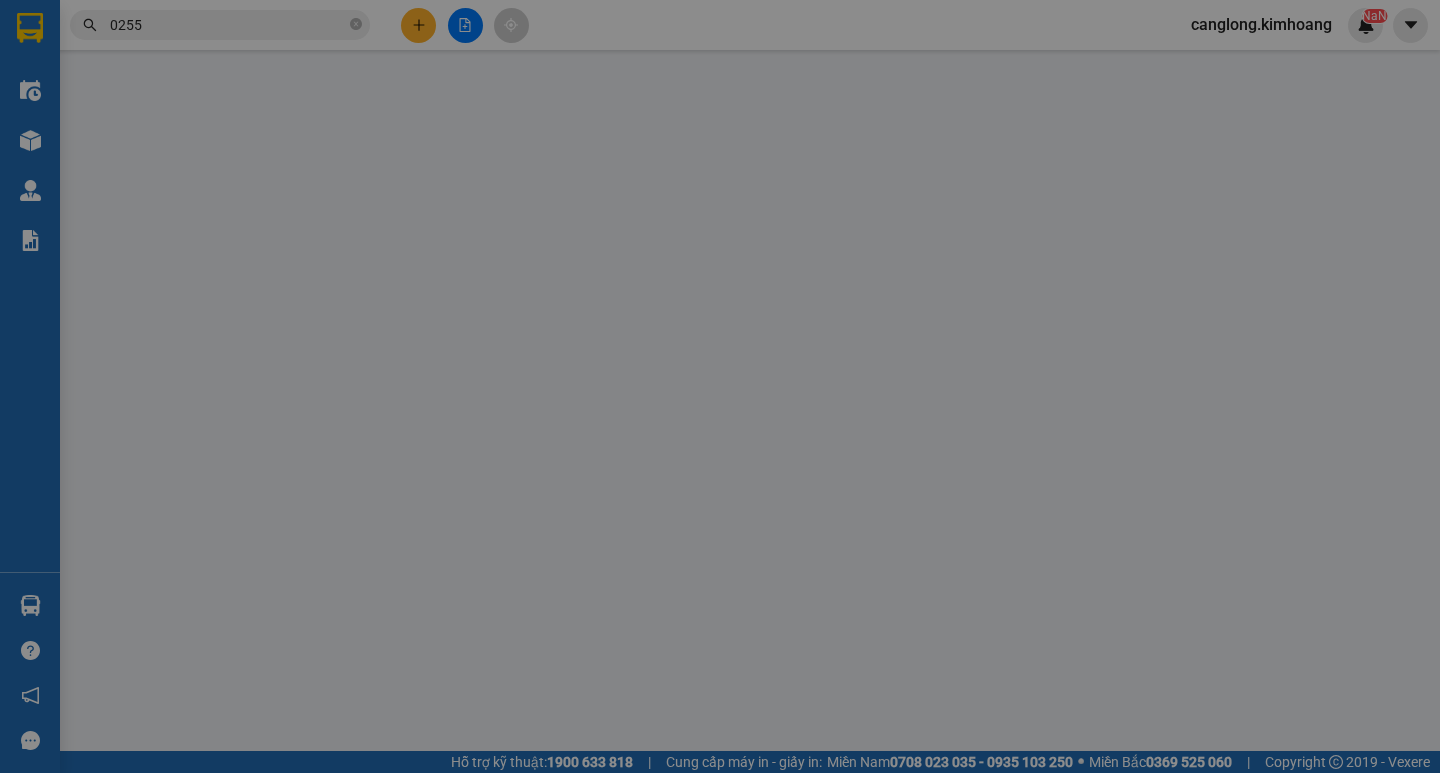 scroll, scrollTop: 0, scrollLeft: 0, axis: both 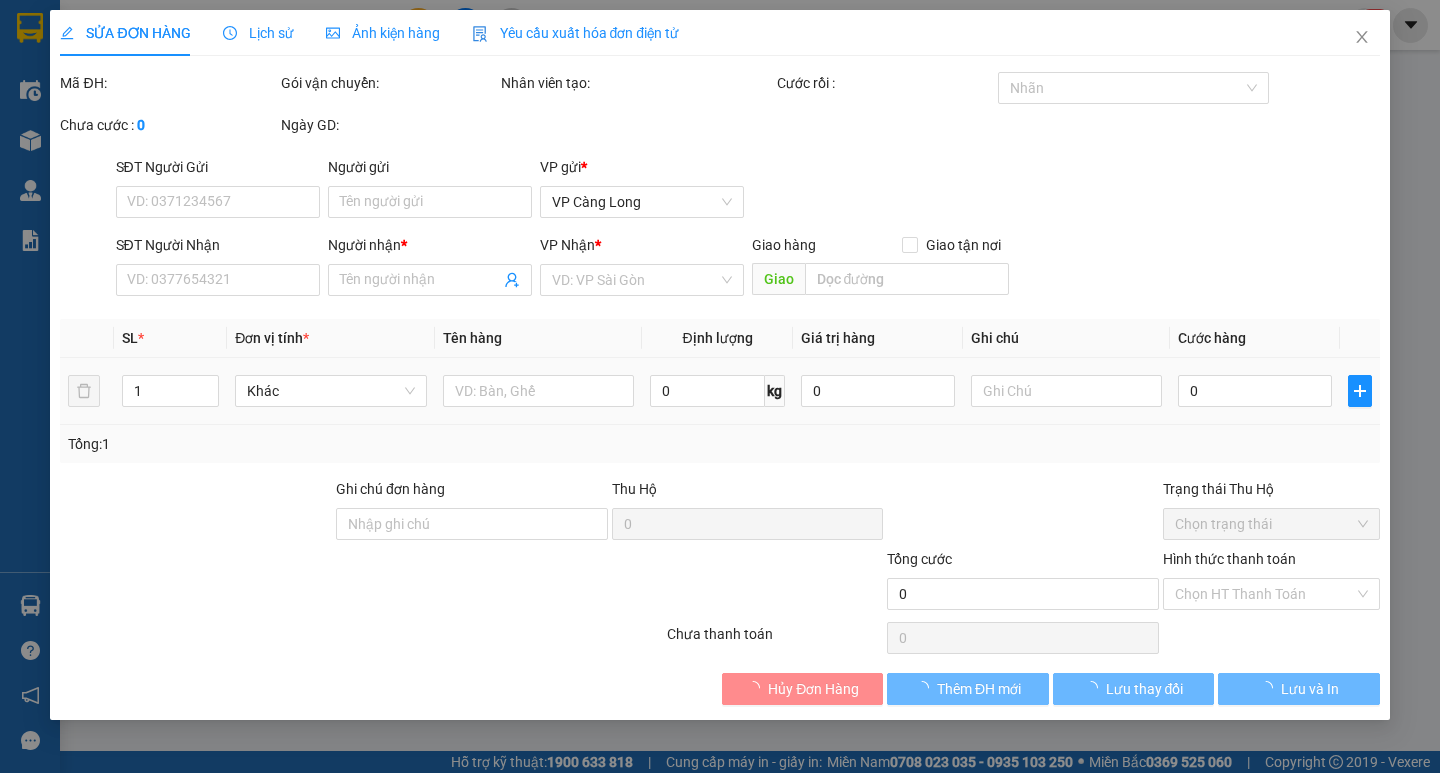 type on "0909422211" 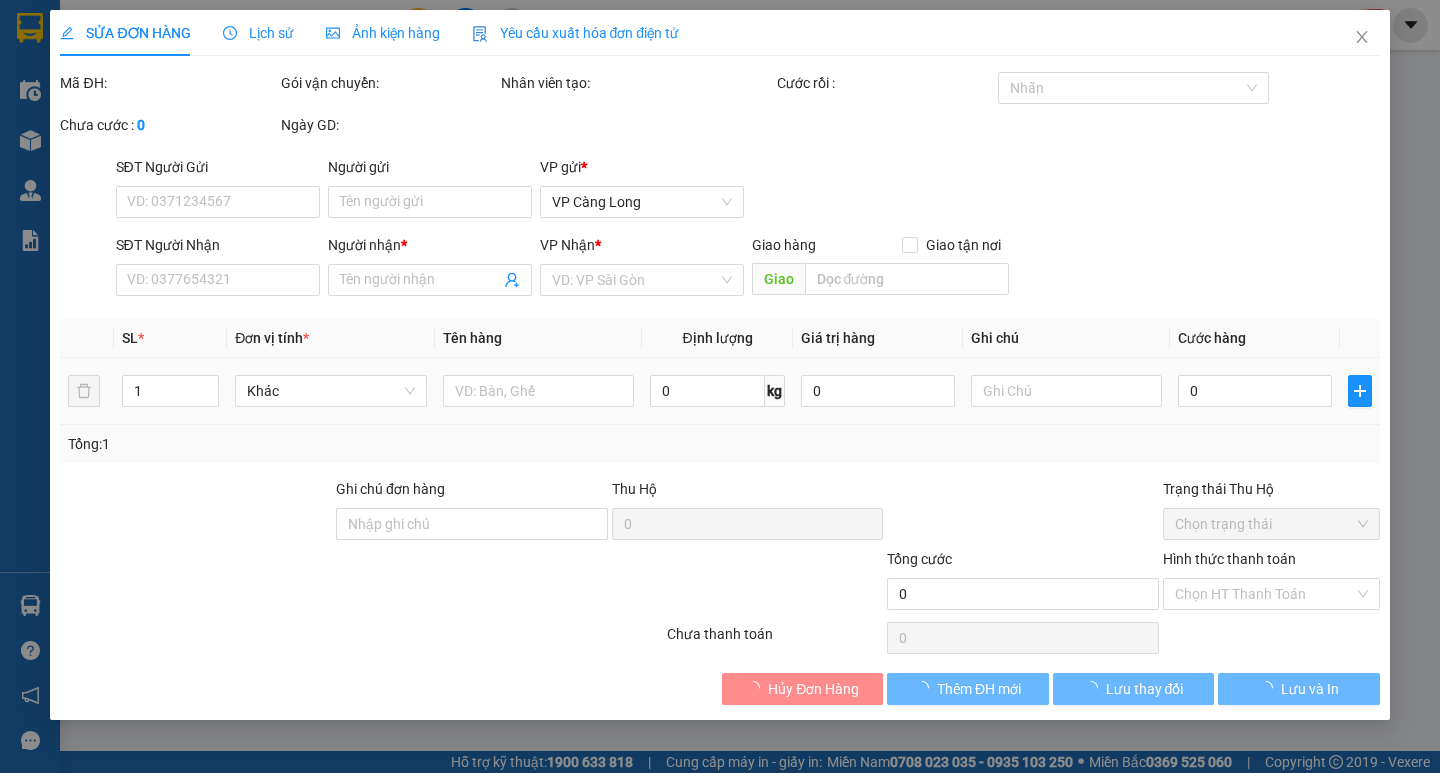 type on "QUỐC VINH" 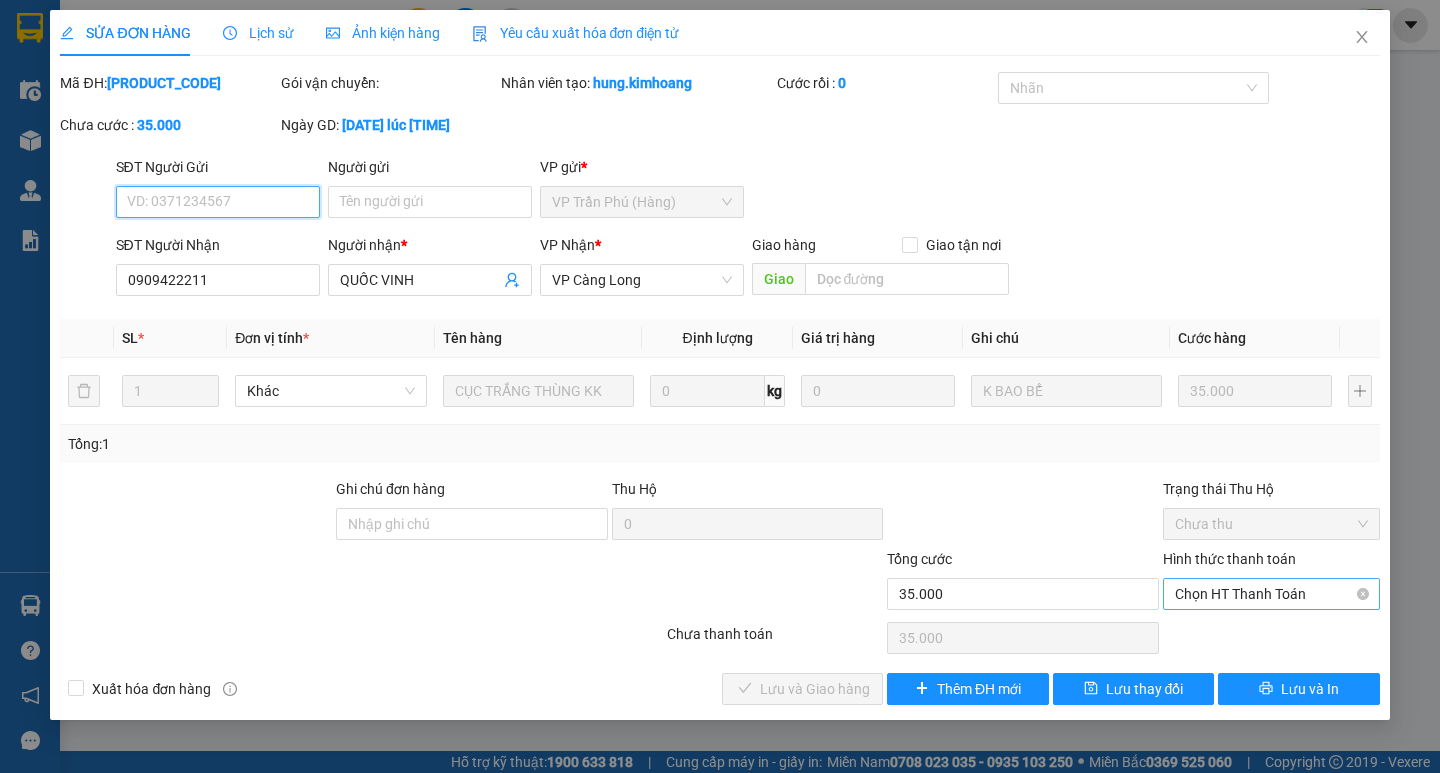 click on "Chọn HT Thanh Toán" at bounding box center (1271, 594) 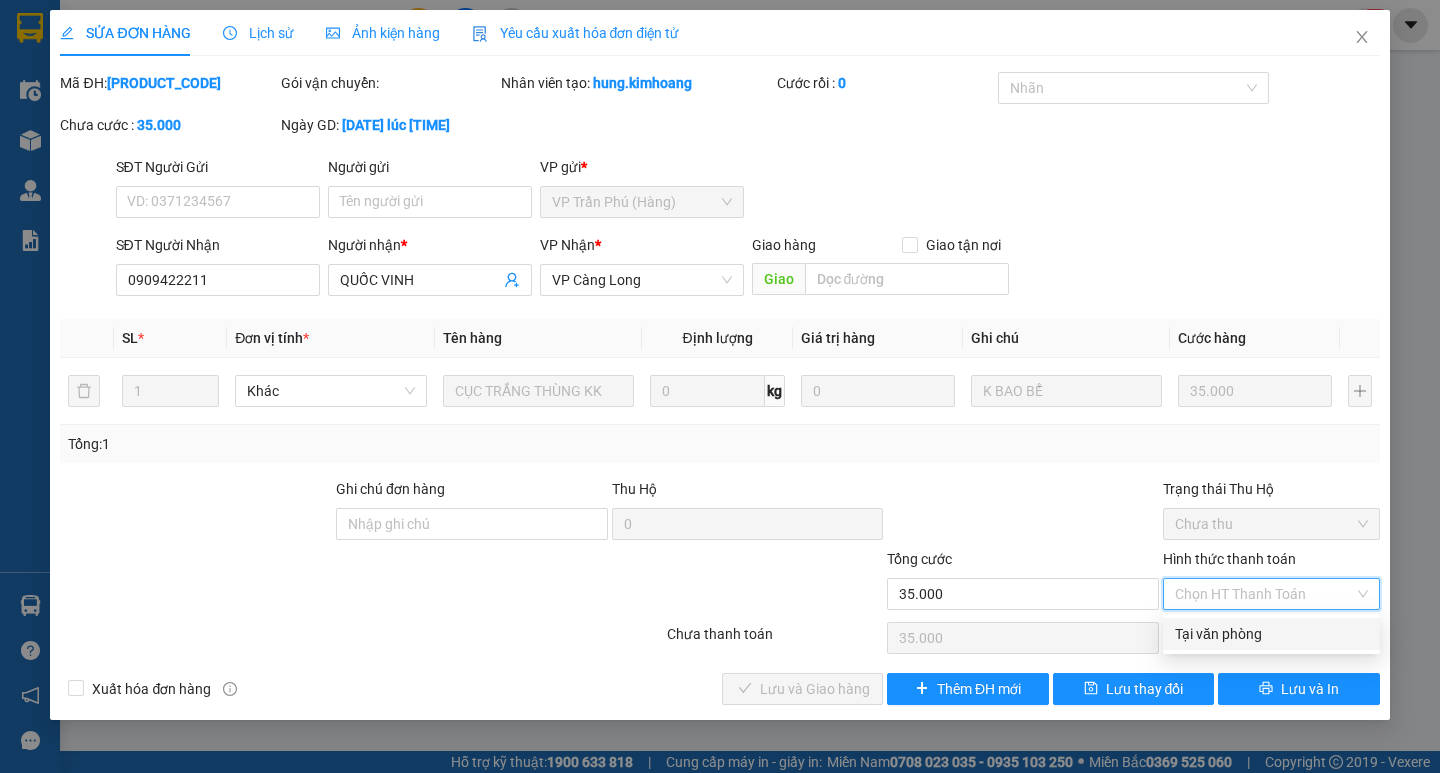 click on "Tại văn phòng" at bounding box center (1271, 634) 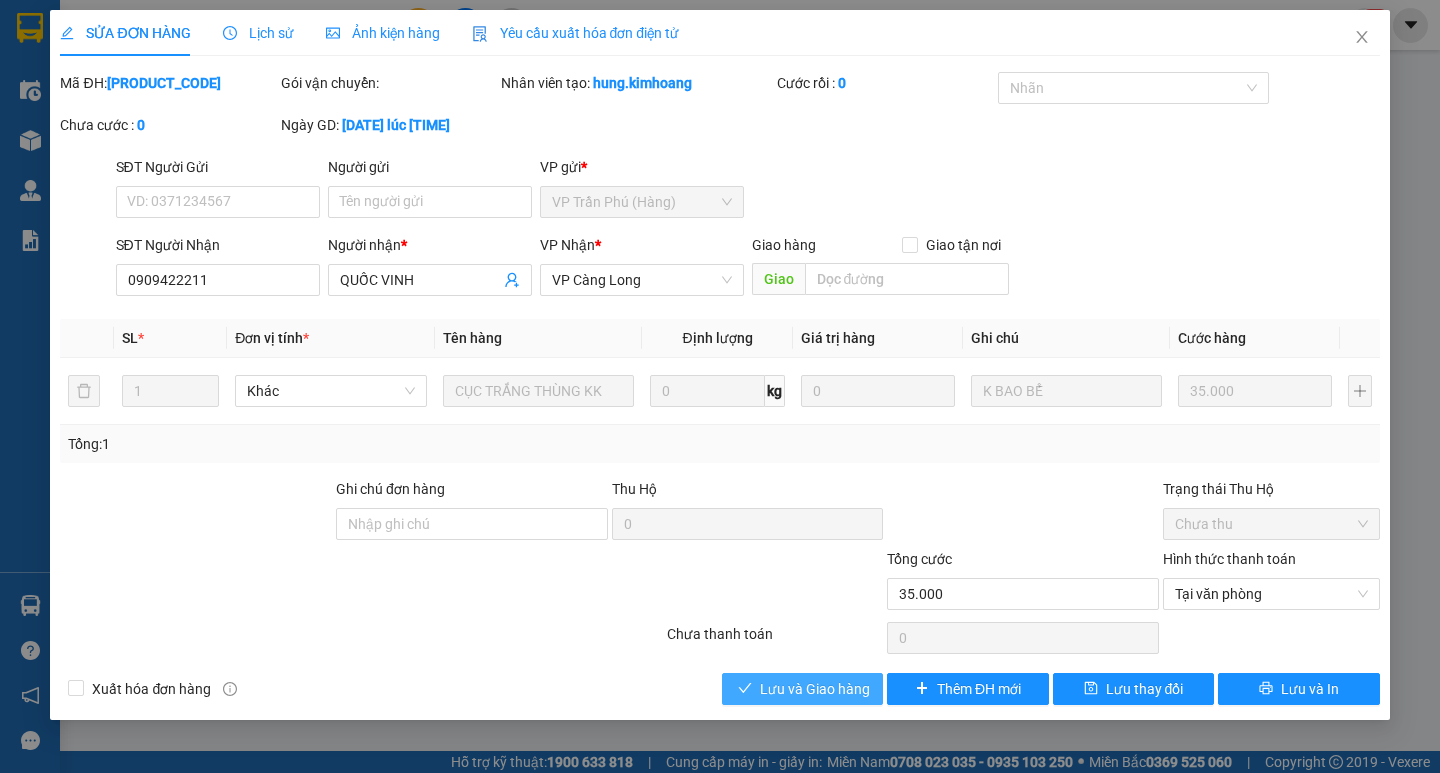 click on "Lưu và Giao hàng" at bounding box center [815, 689] 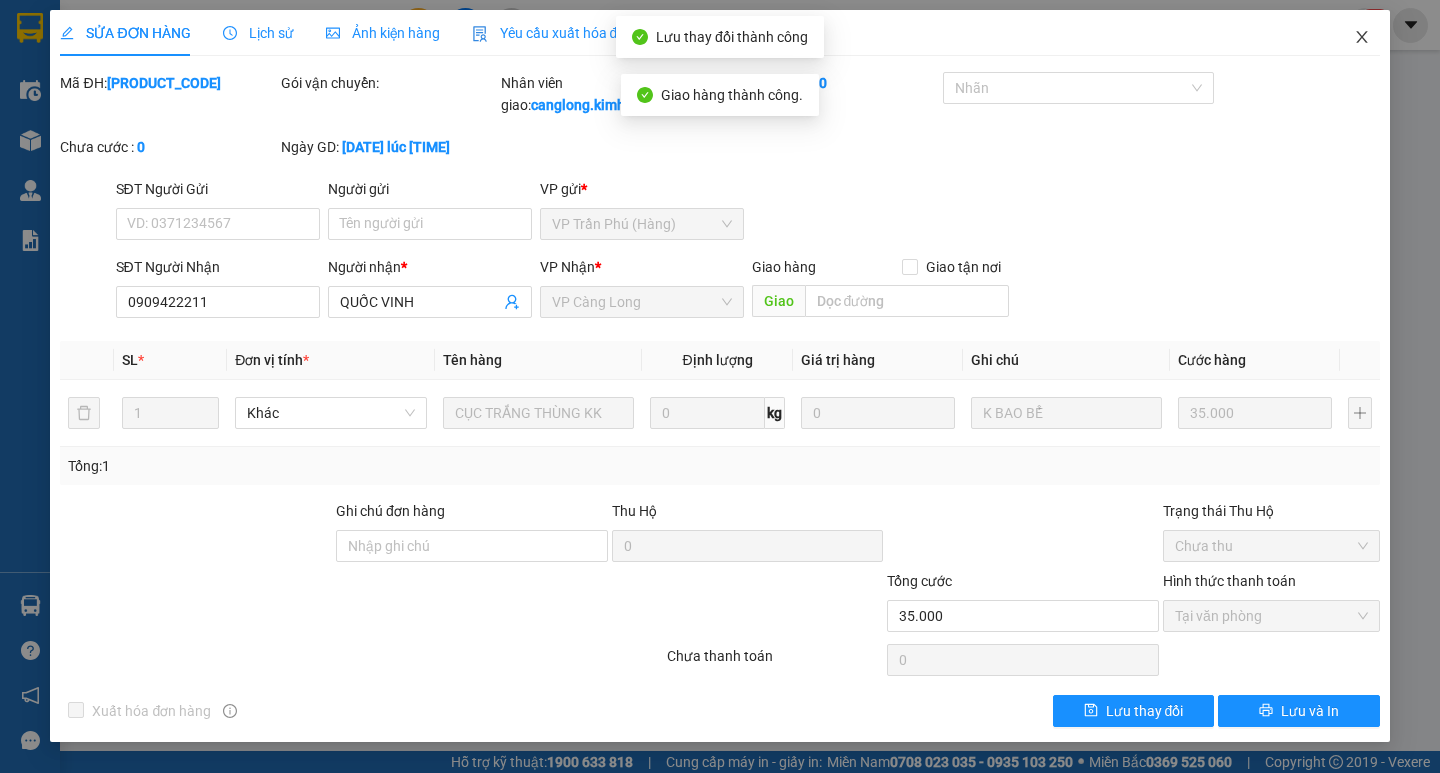 click 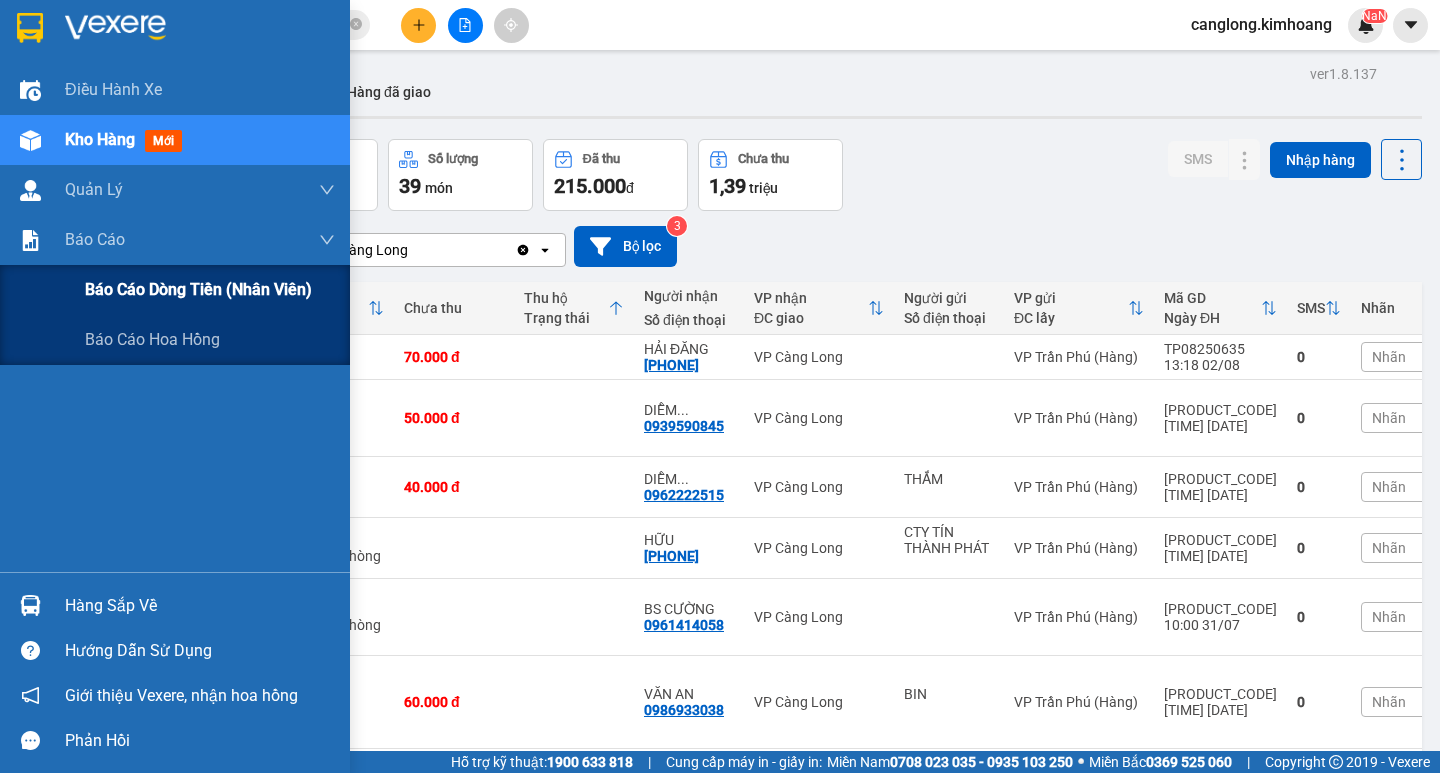 click on "Báo cáo dòng tiền (nhân viên)" at bounding box center (175, 290) 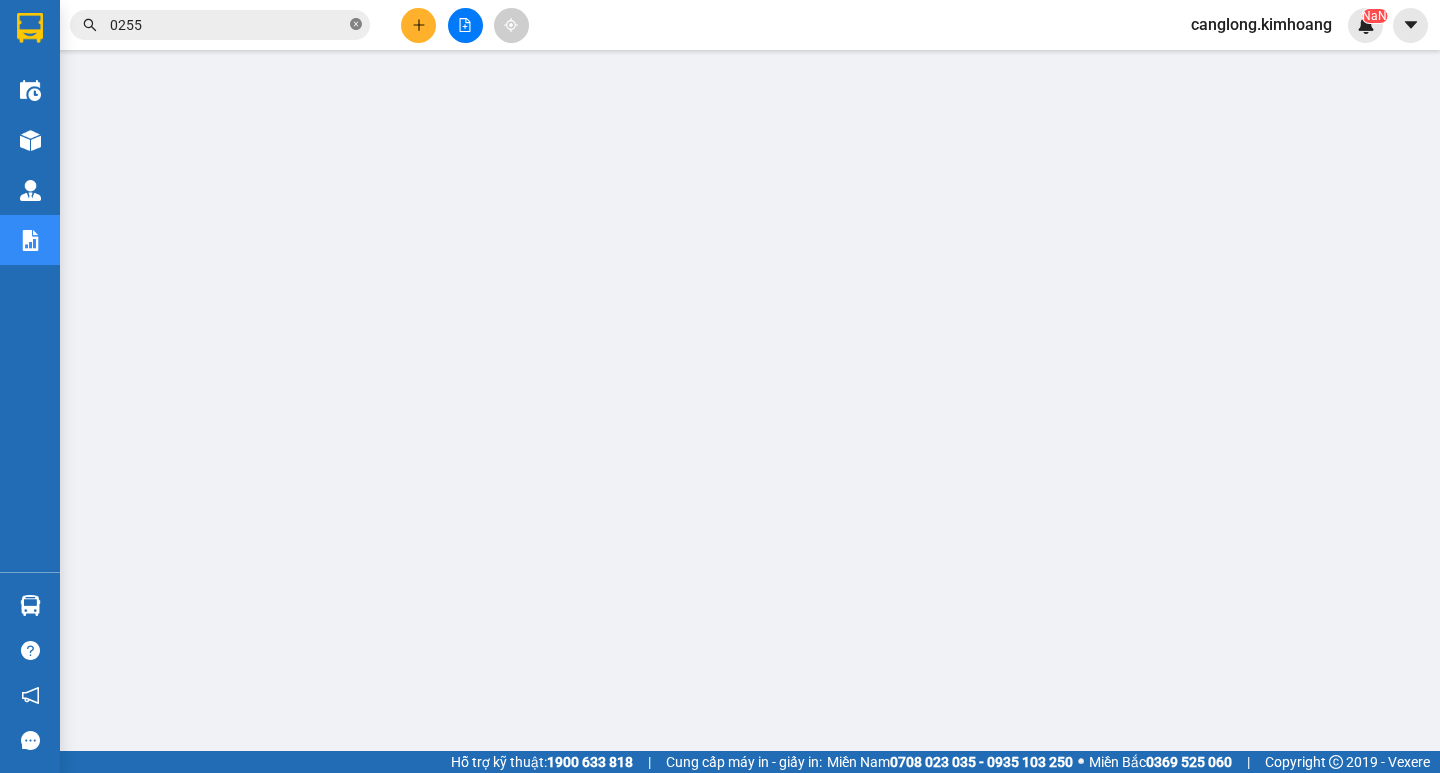 click 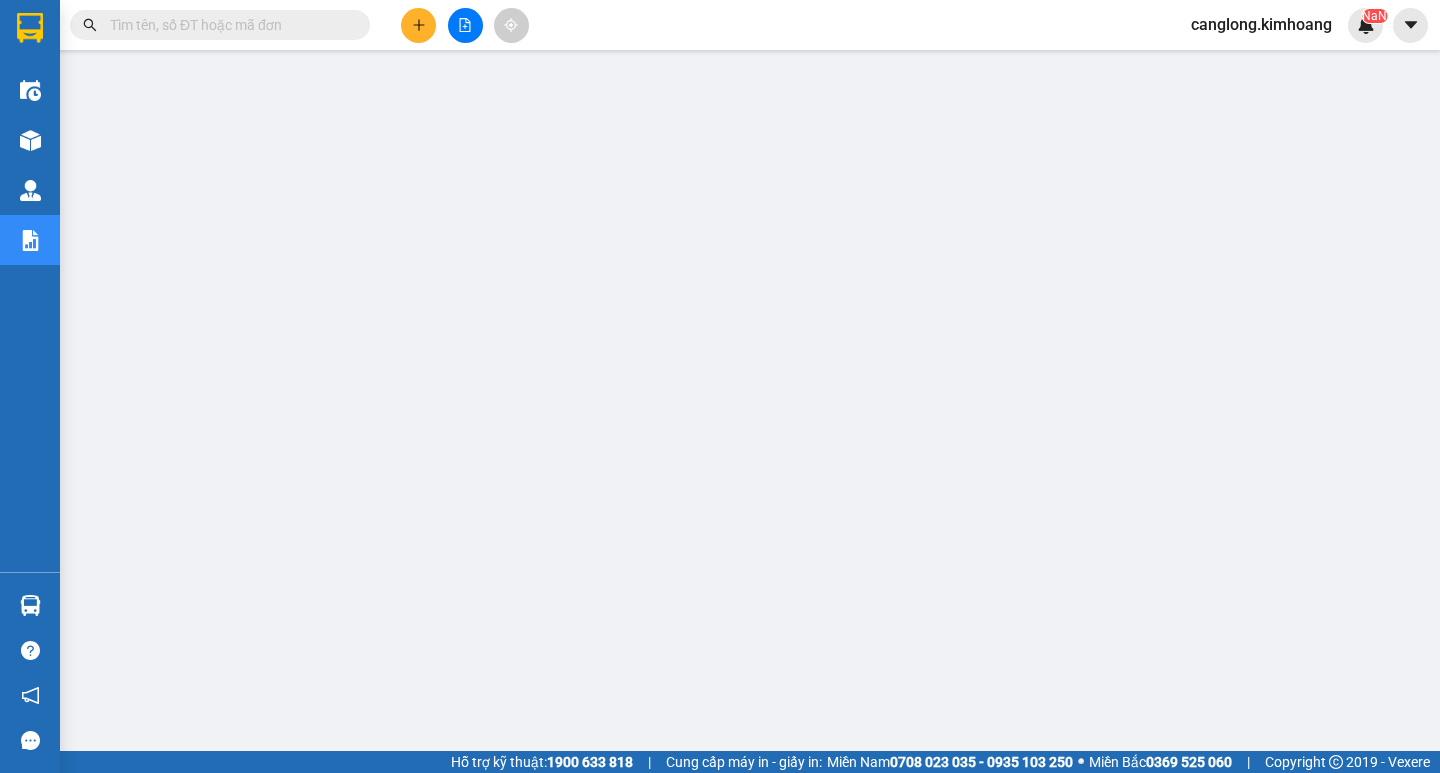 click at bounding box center [228, 25] 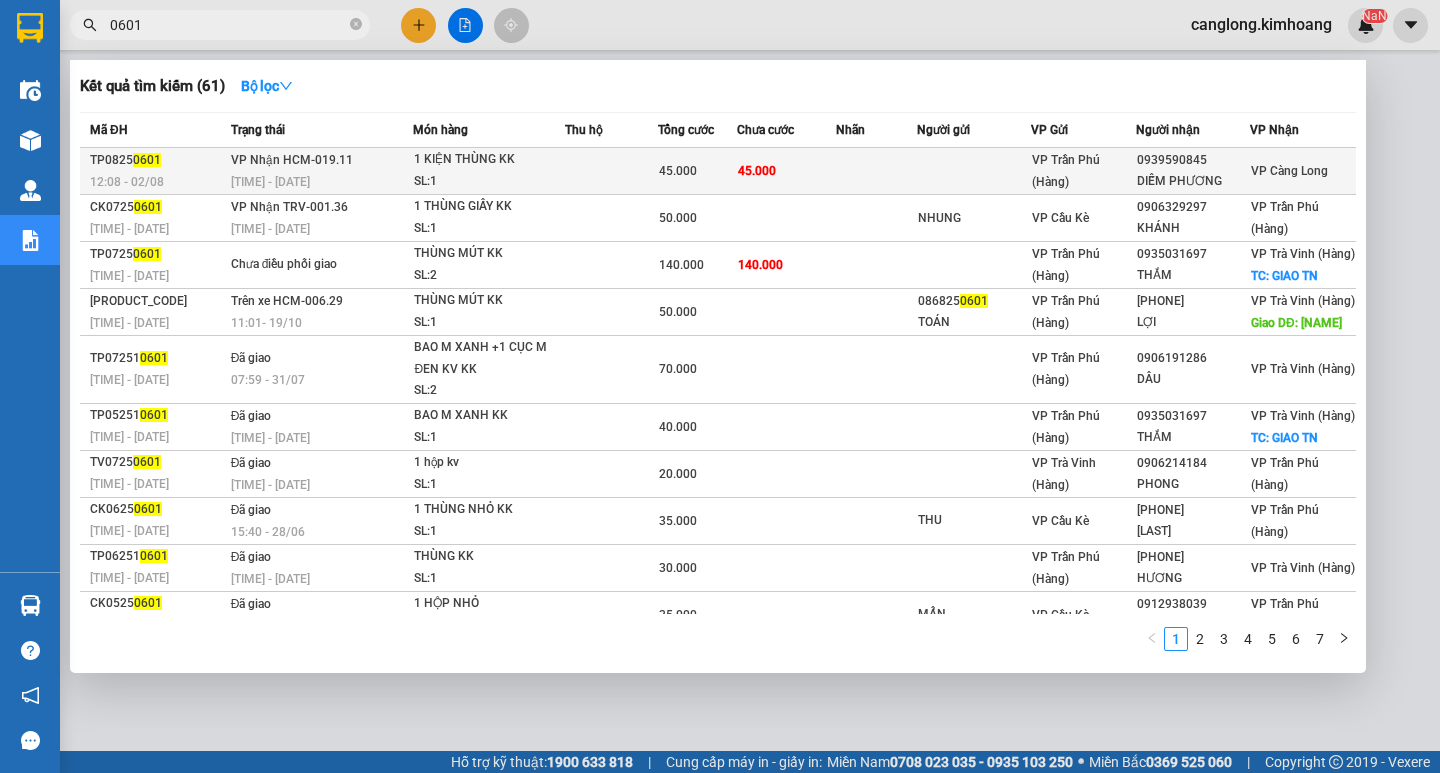 type on "0601" 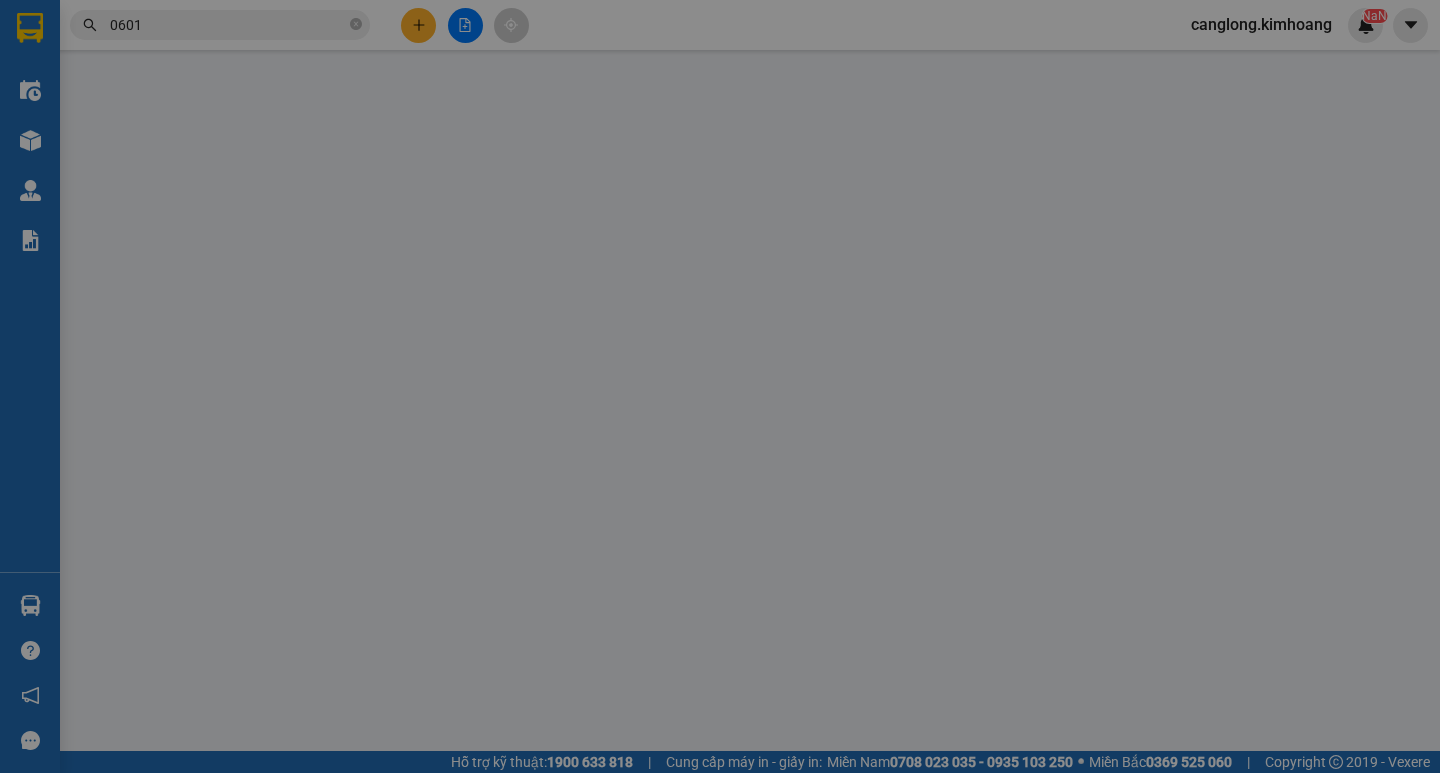 type on "0939590845" 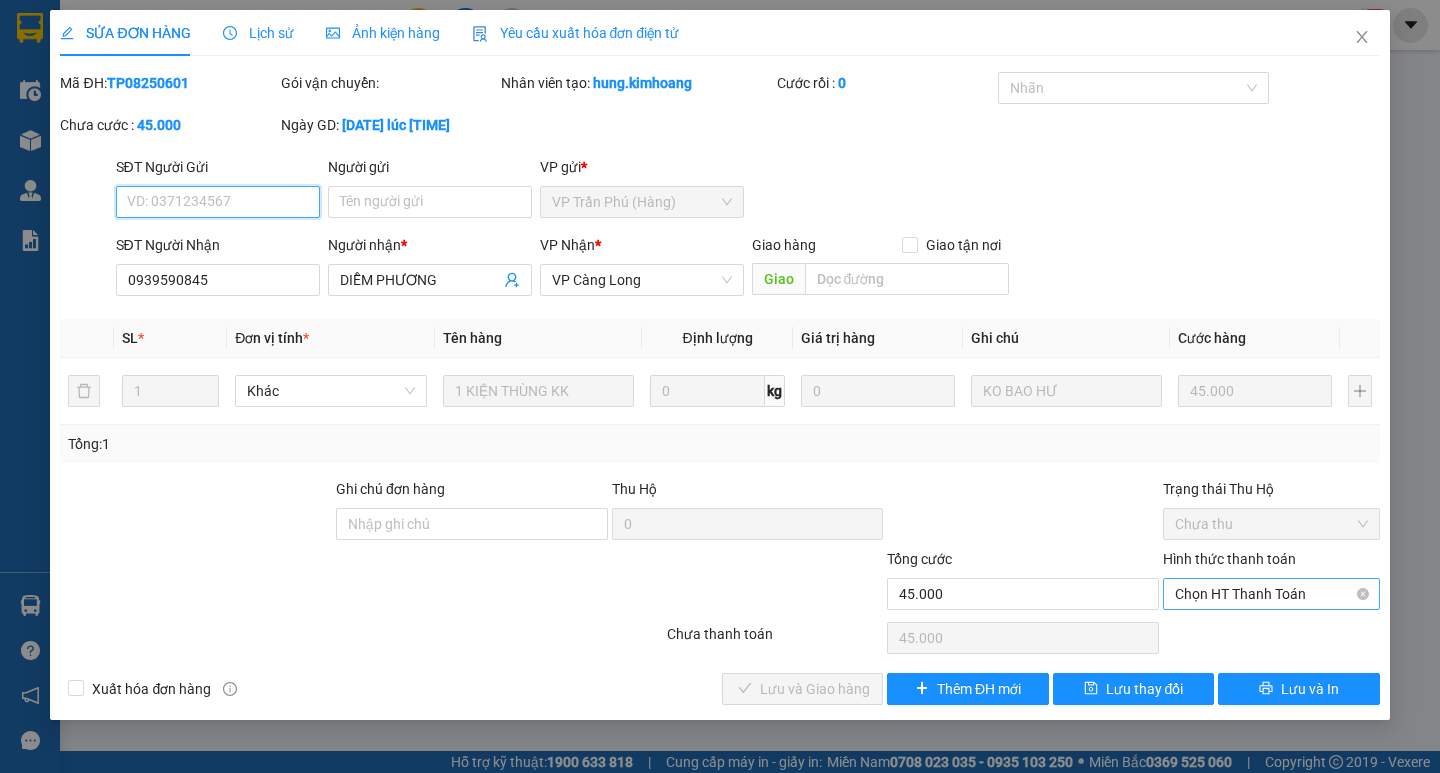 click on "Chọn HT Thanh Toán" at bounding box center (1271, 594) 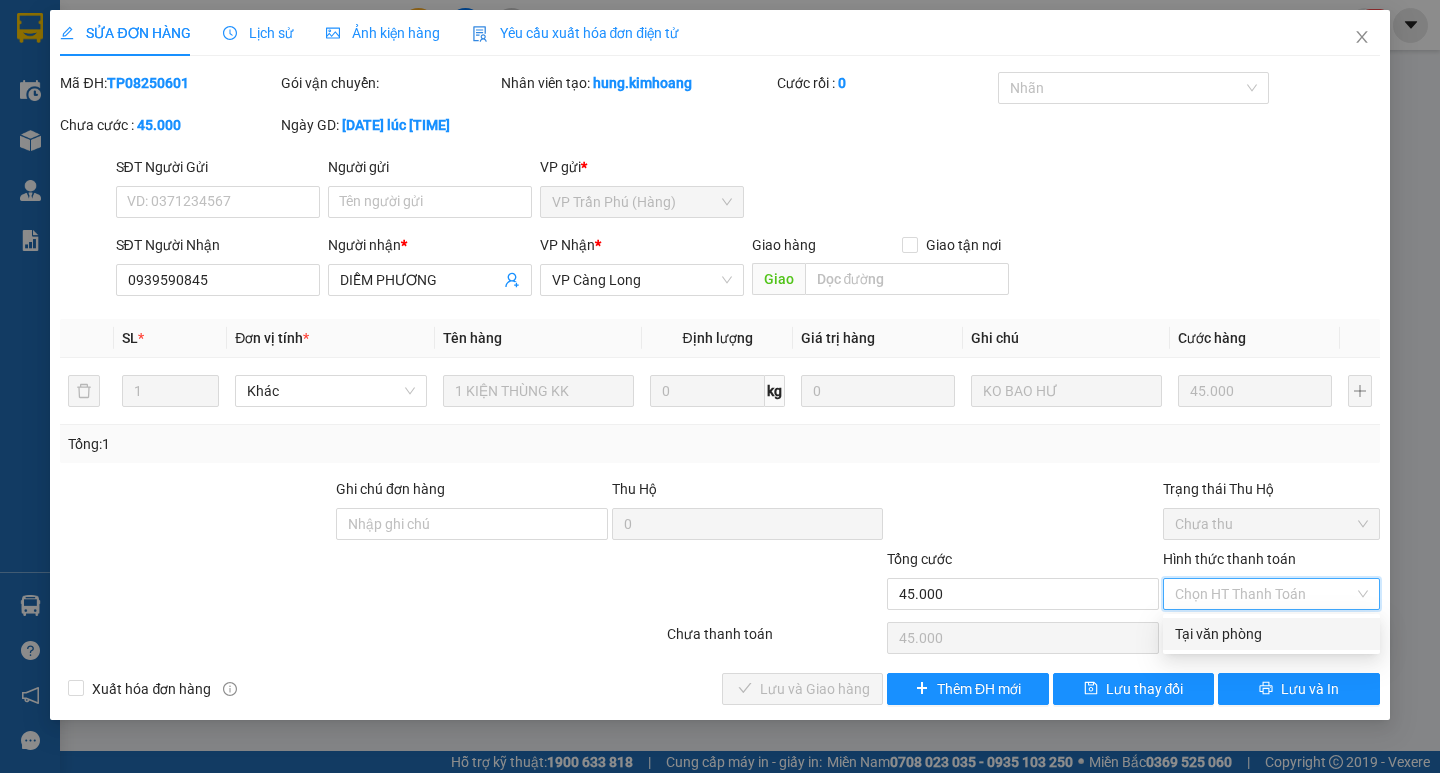click on "Tại văn phòng" at bounding box center [1271, 634] 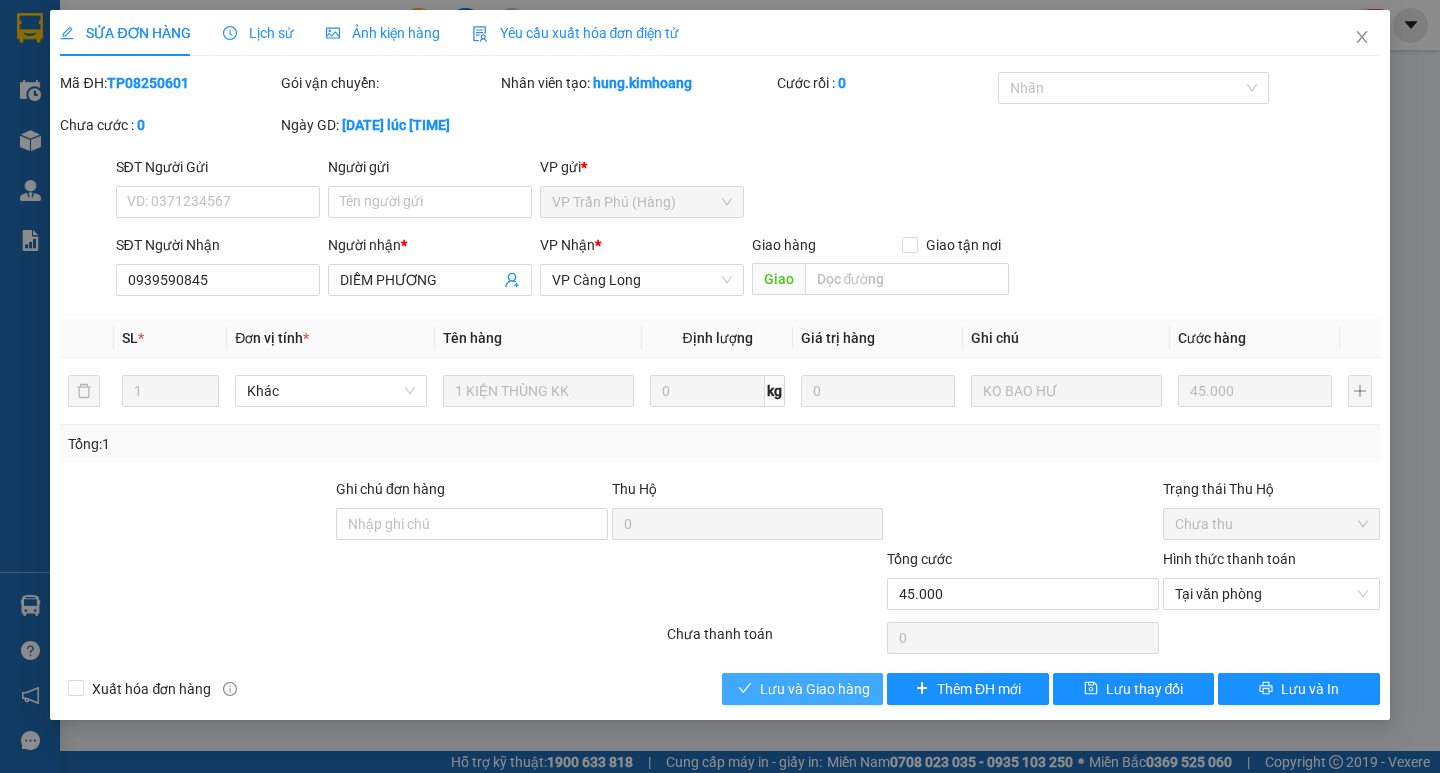 click on "Lưu và Giao hàng" at bounding box center (815, 689) 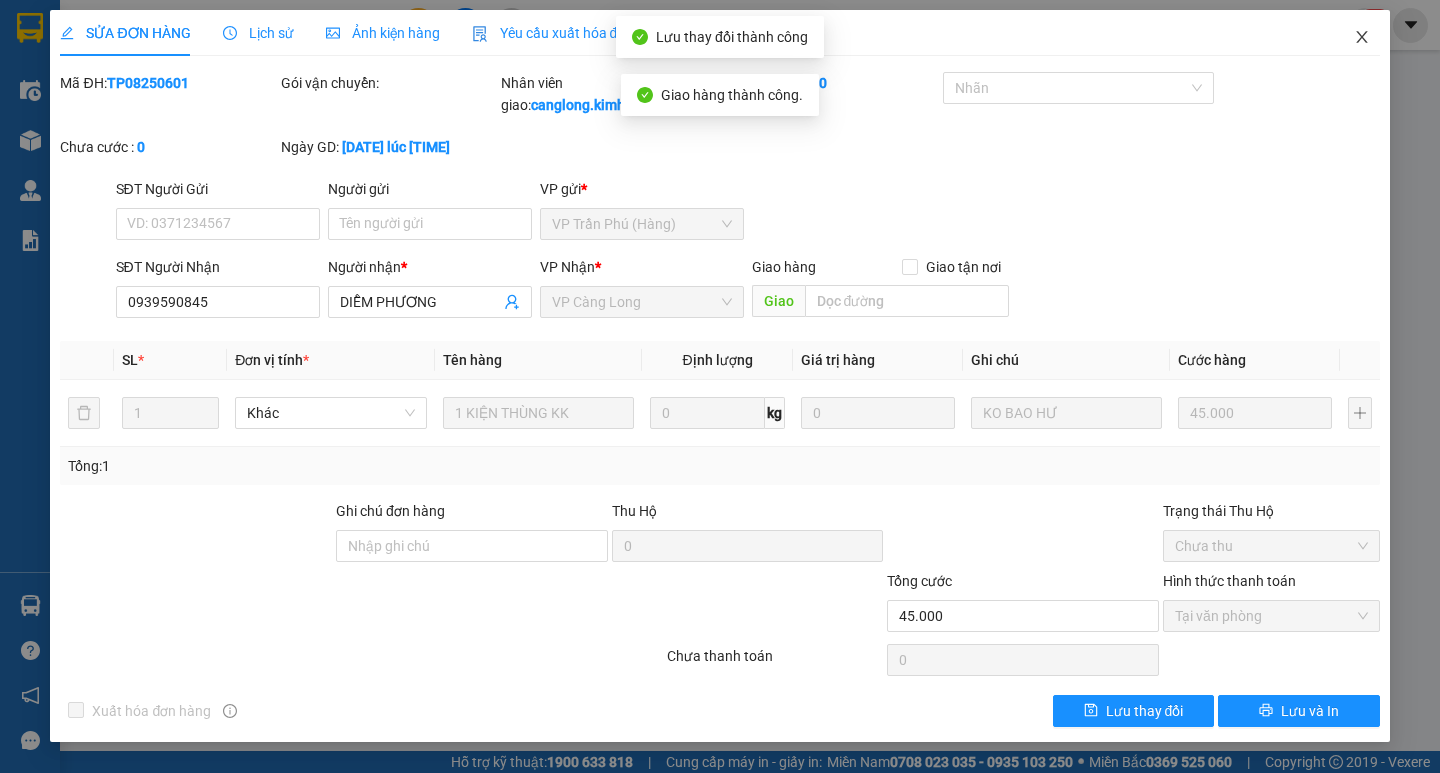 click 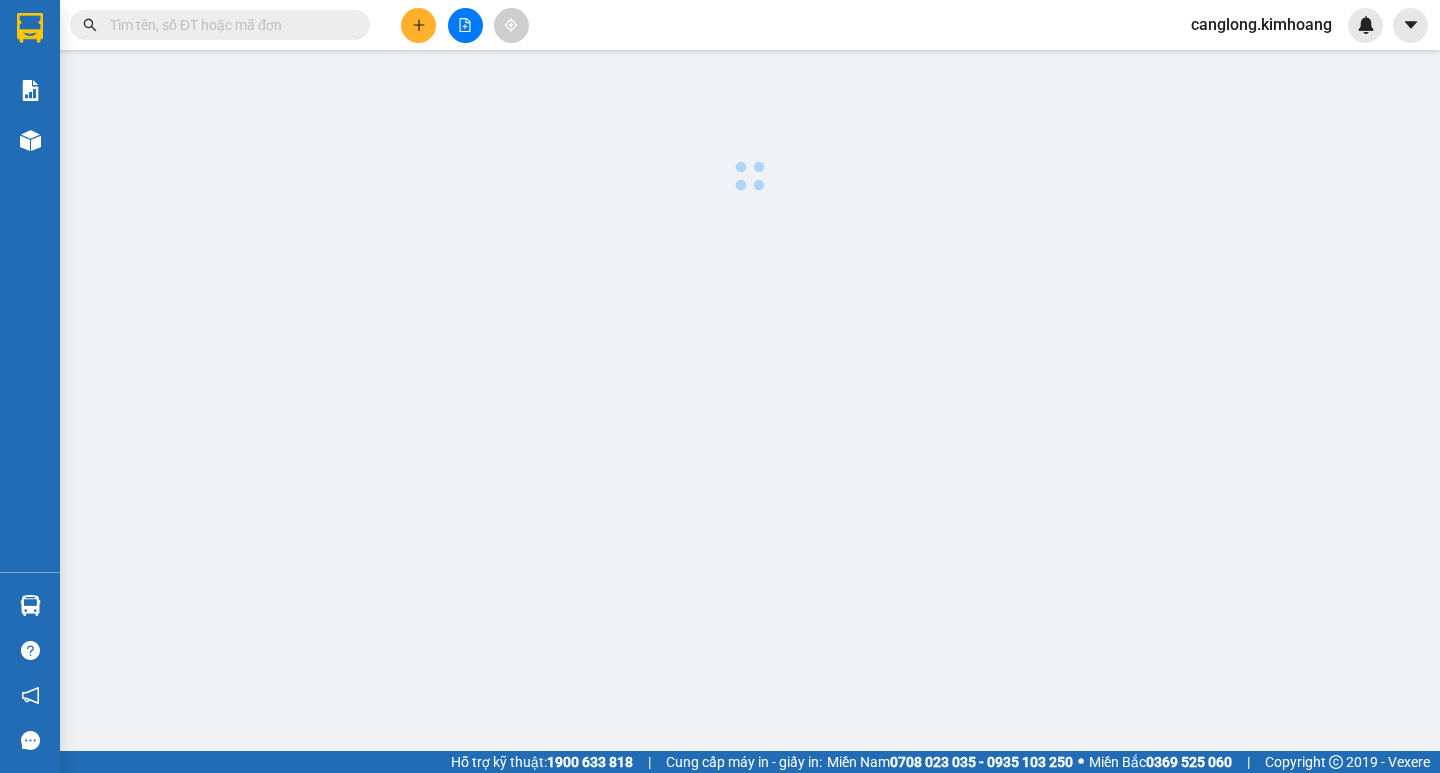 scroll, scrollTop: 0, scrollLeft: 0, axis: both 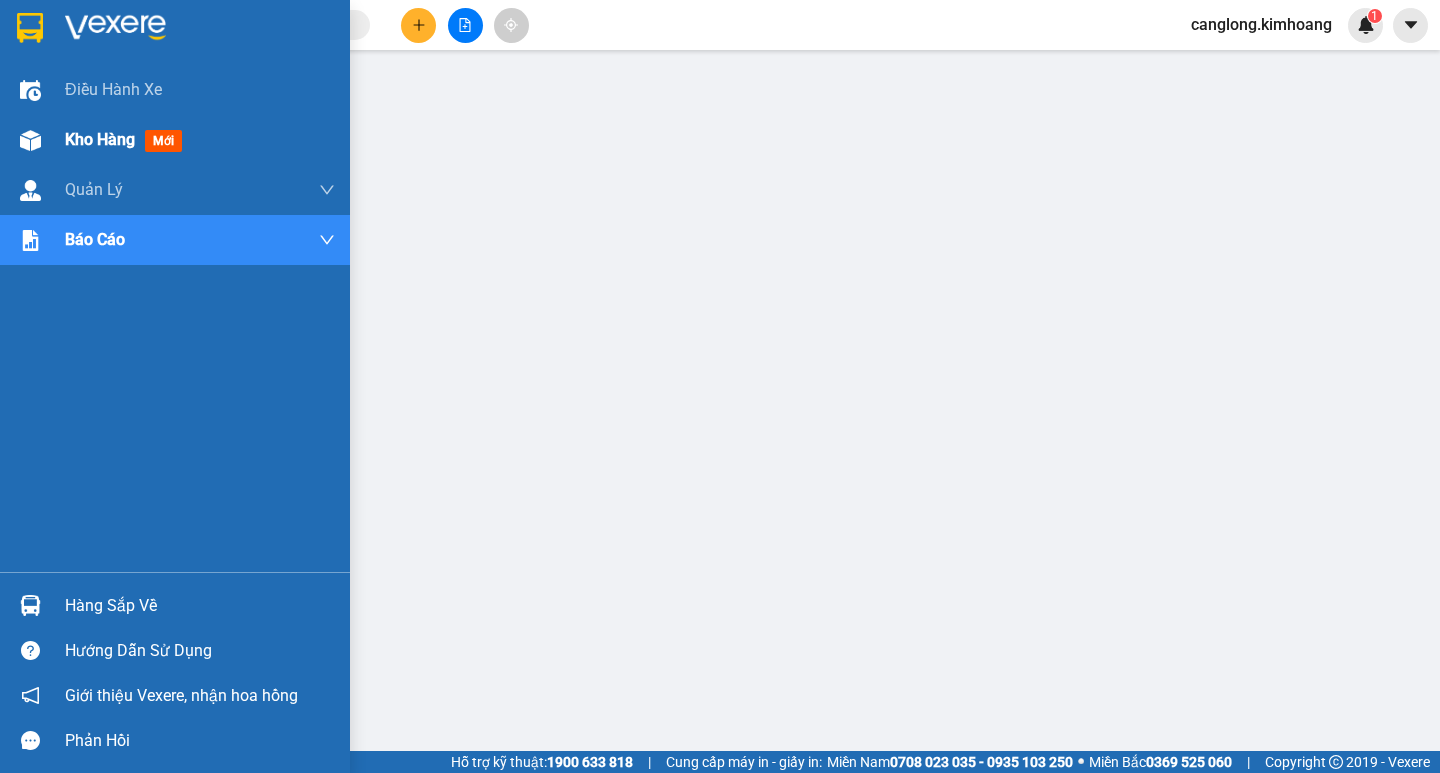 click at bounding box center (30, 140) 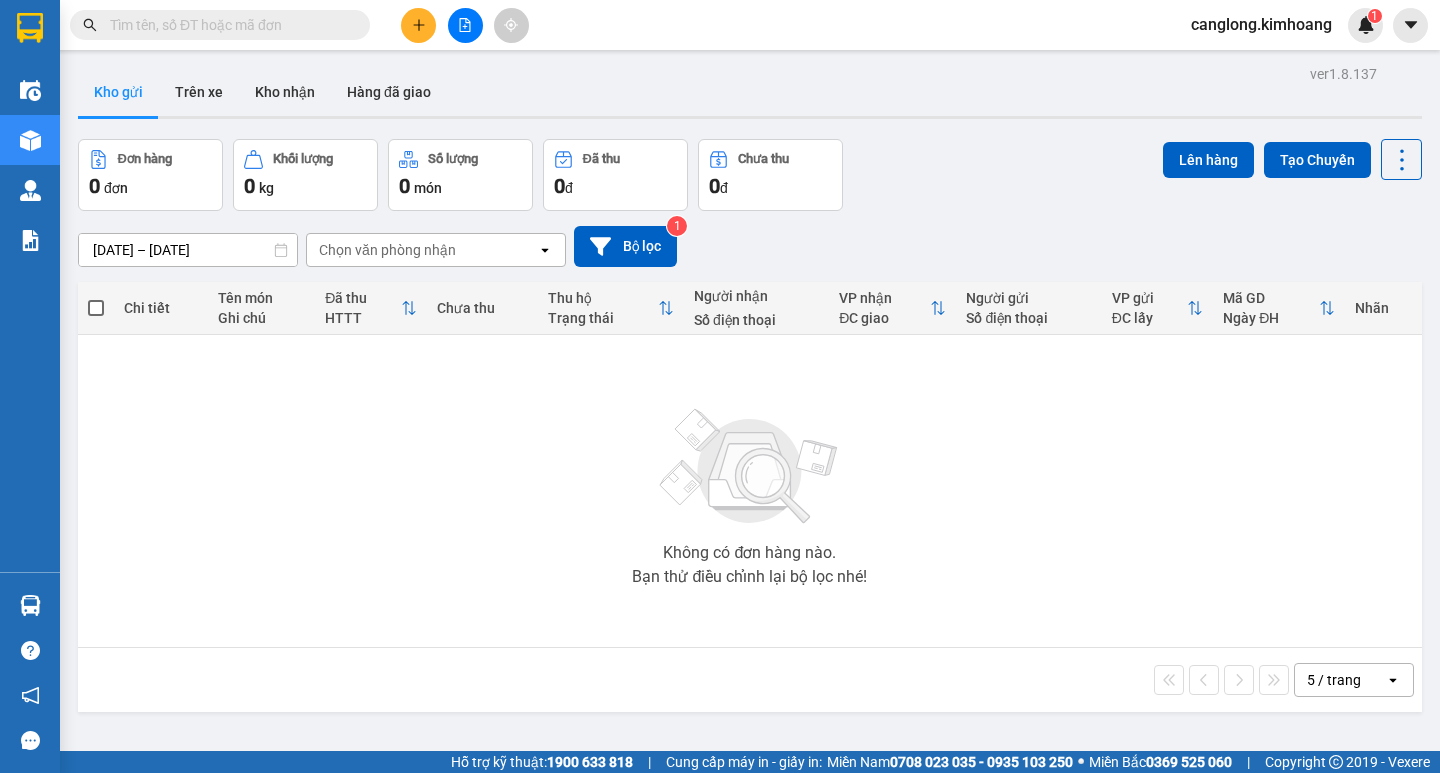 click at bounding box center (228, 25) 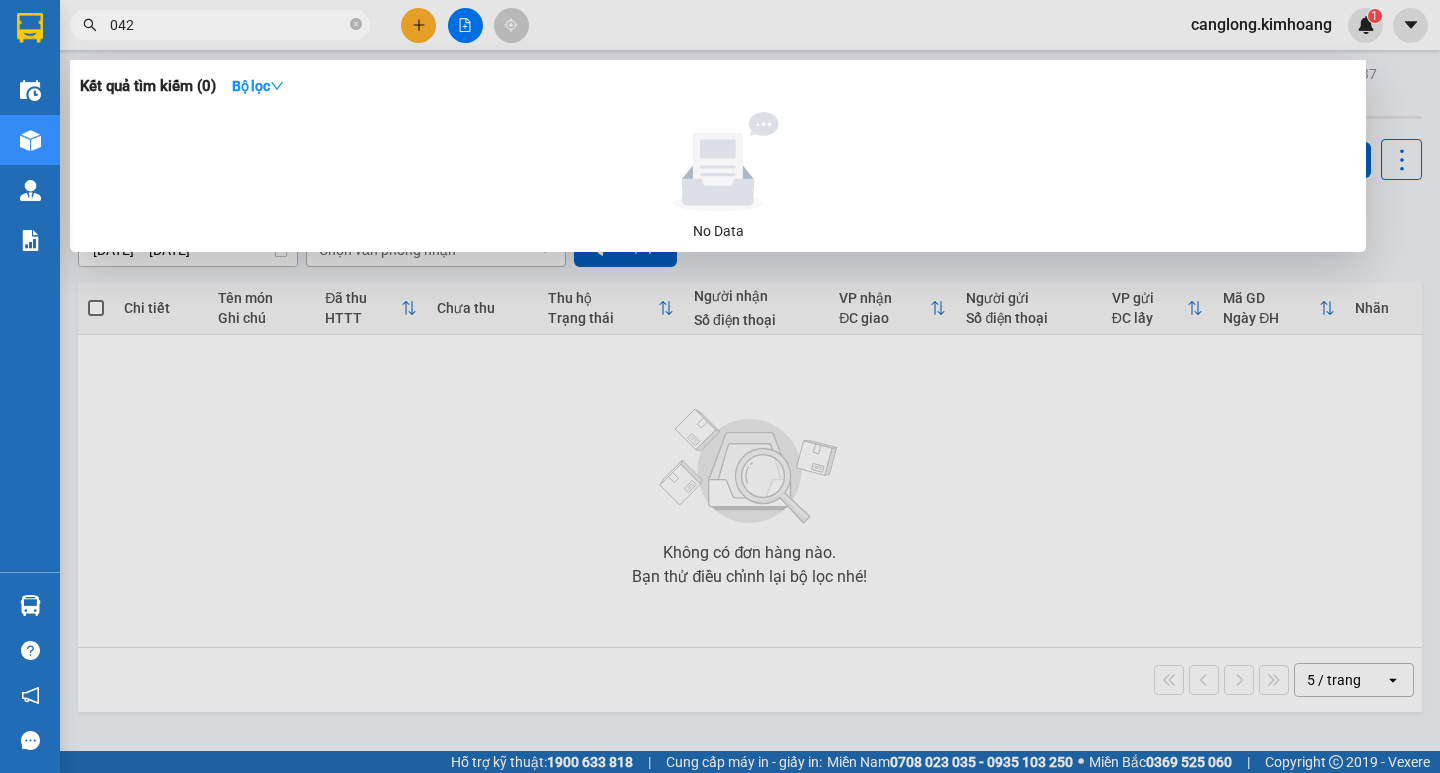 type on "0420" 